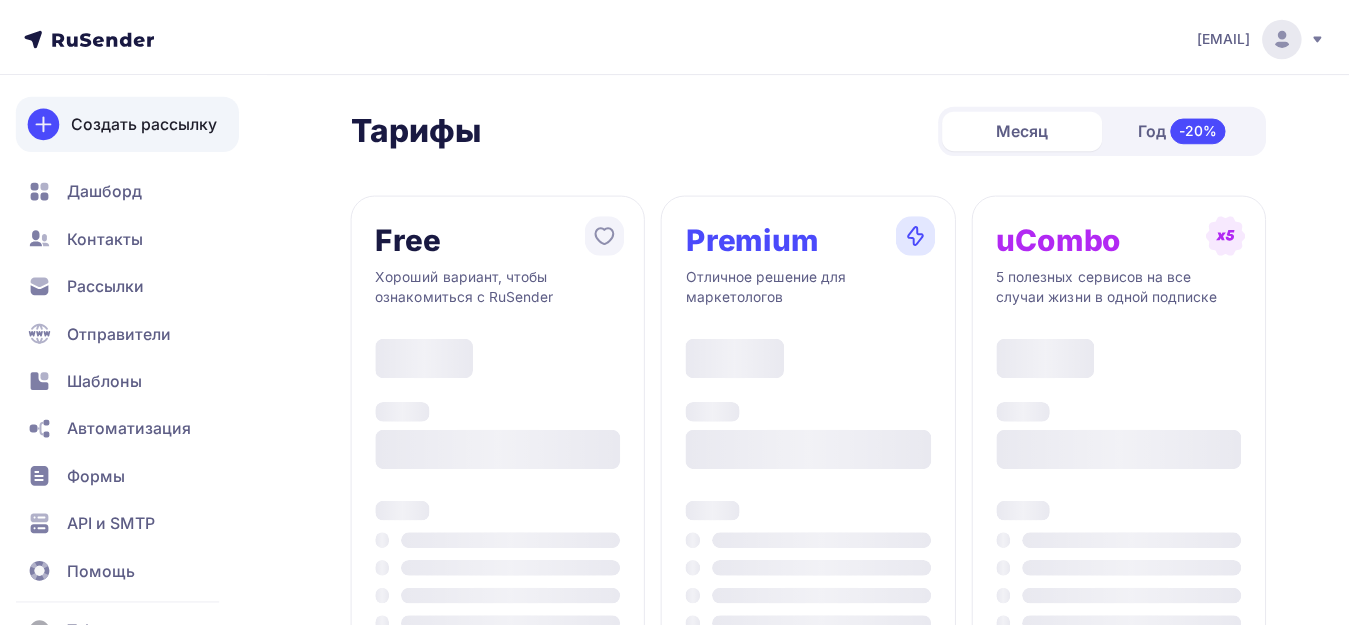 scroll, scrollTop: 0, scrollLeft: 0, axis: both 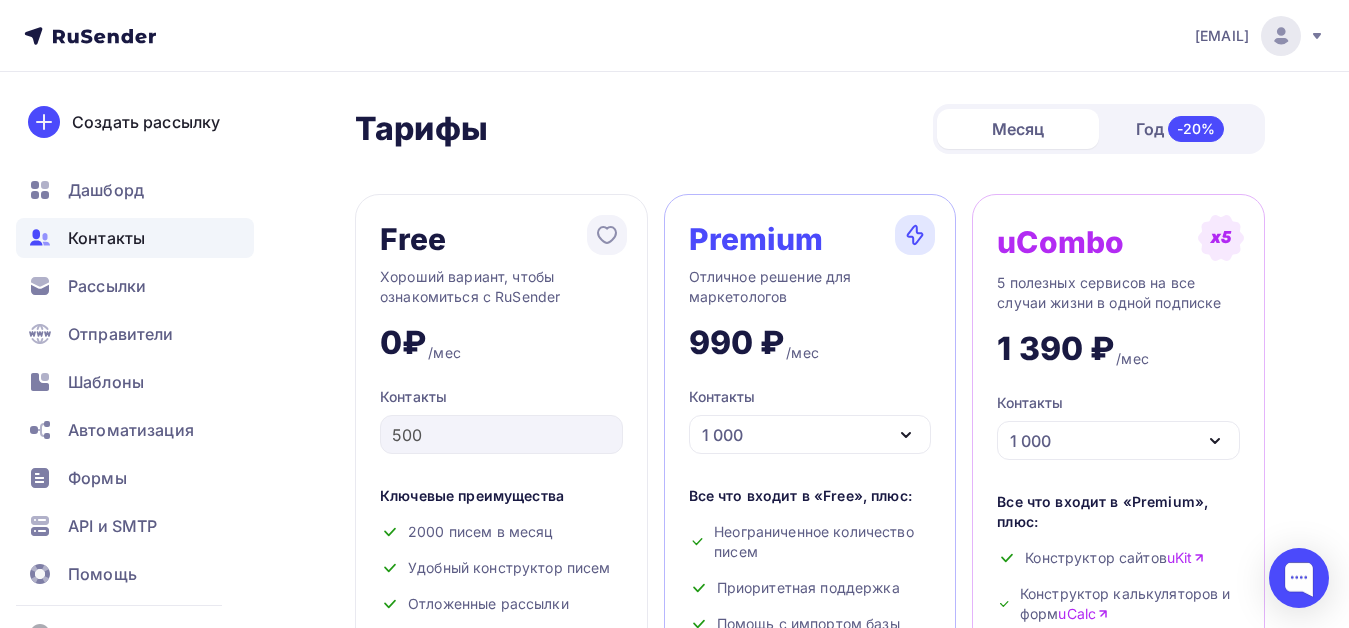 click on "Контакты" at bounding box center [106, 238] 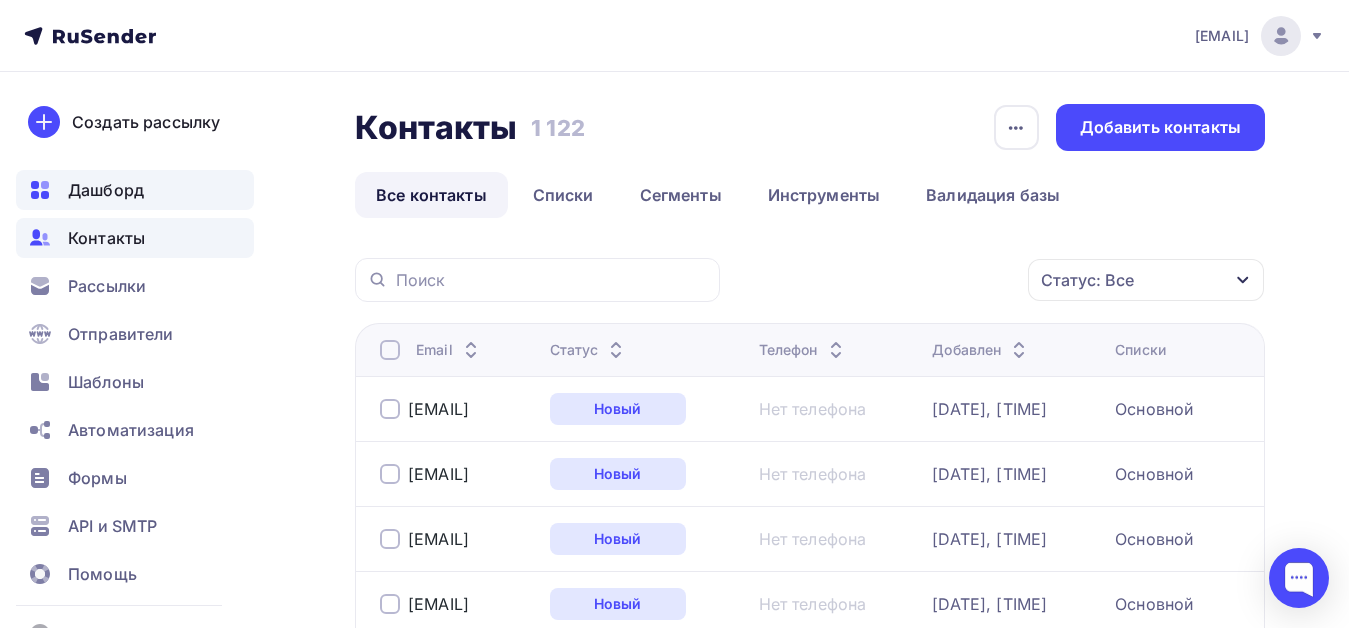 click on "Дашборд" at bounding box center [106, 190] 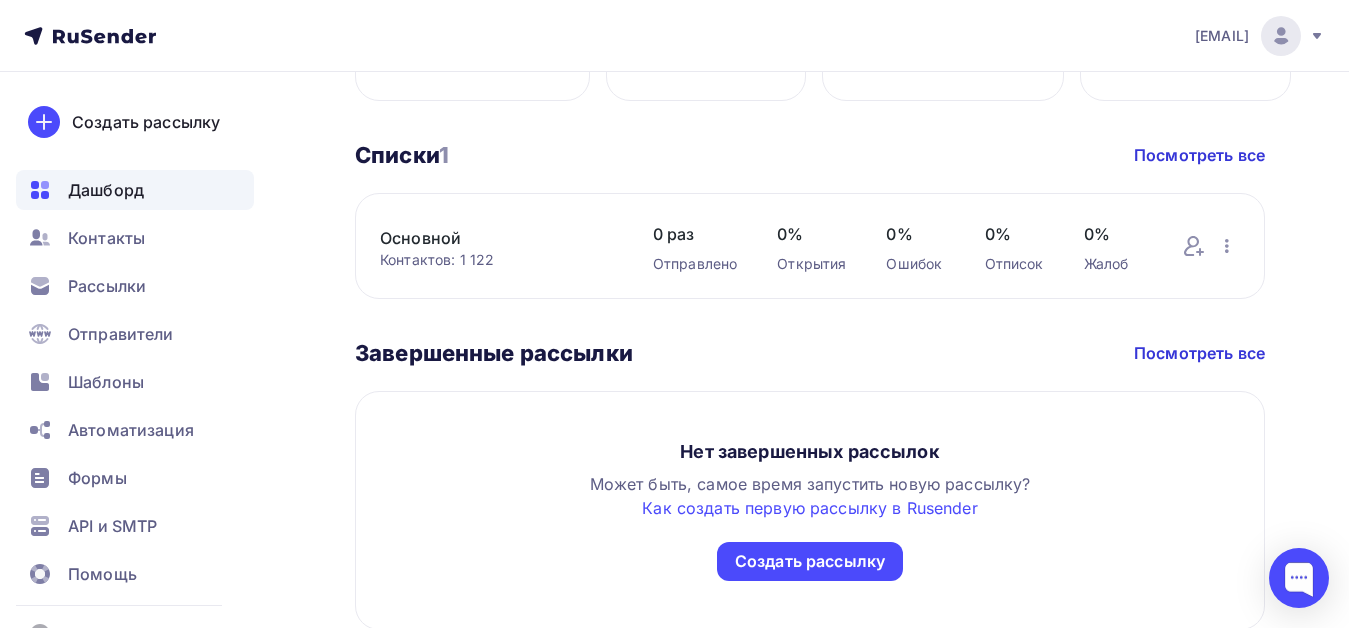 scroll, scrollTop: 1046, scrollLeft: 0, axis: vertical 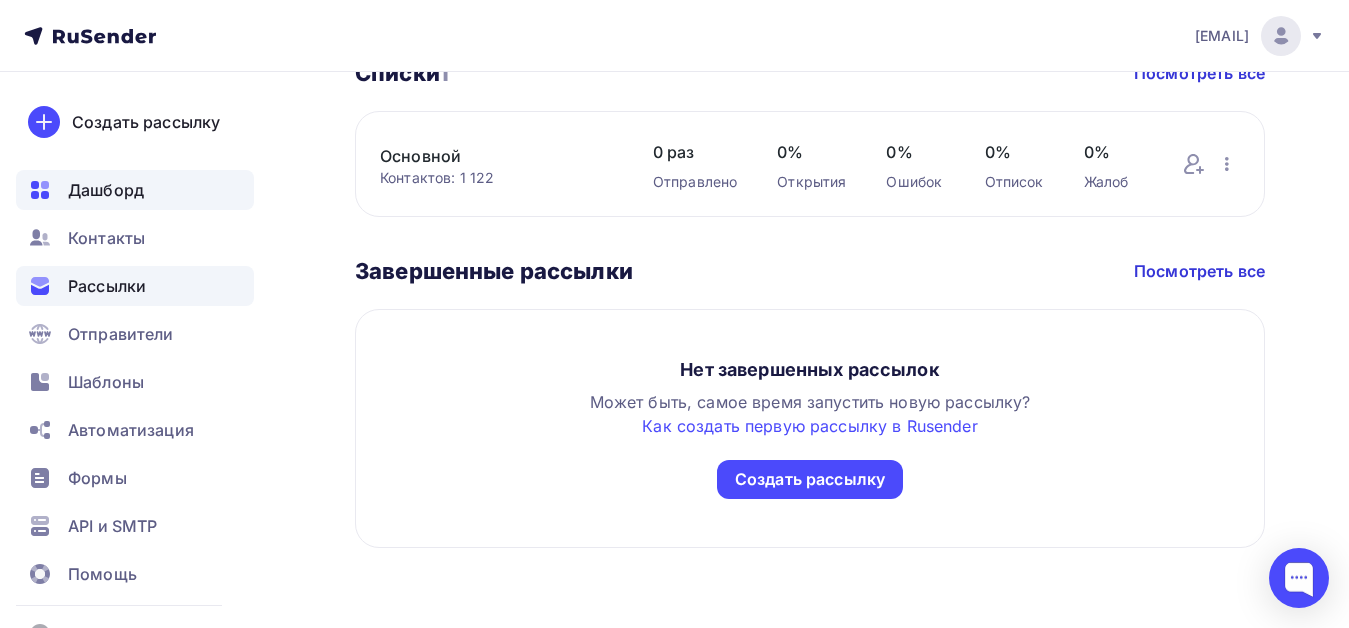 click on "Рассылки" at bounding box center (107, 286) 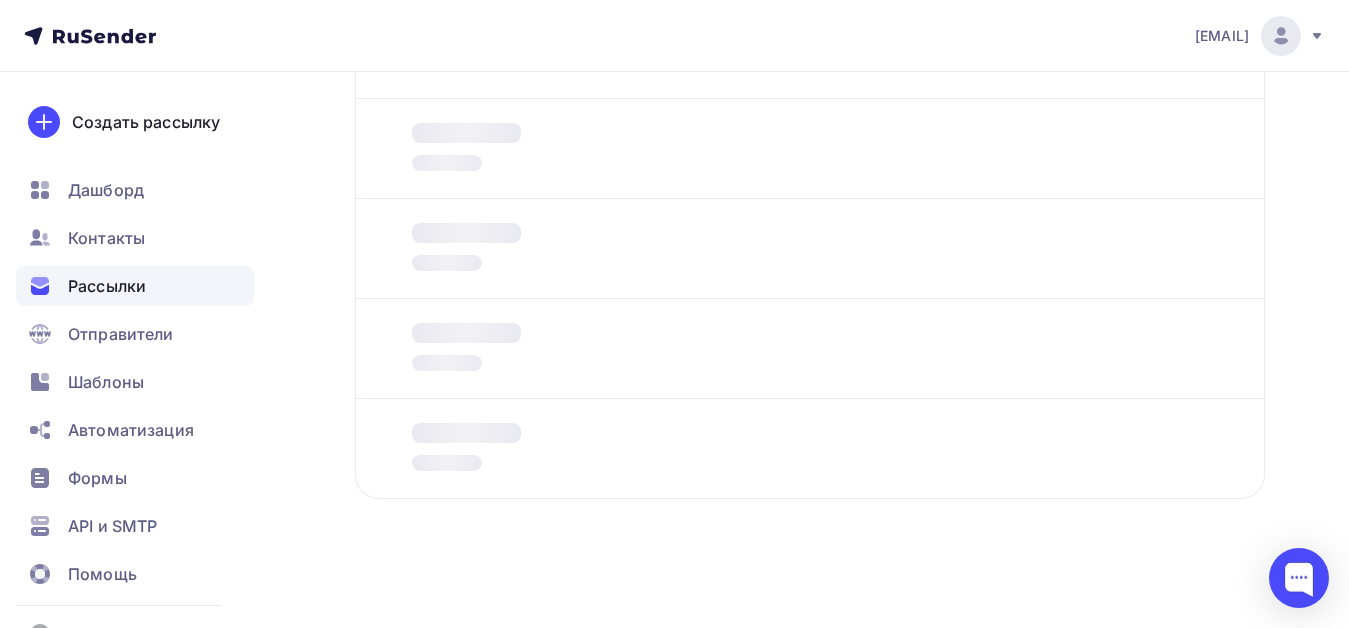 scroll, scrollTop: 0, scrollLeft: 0, axis: both 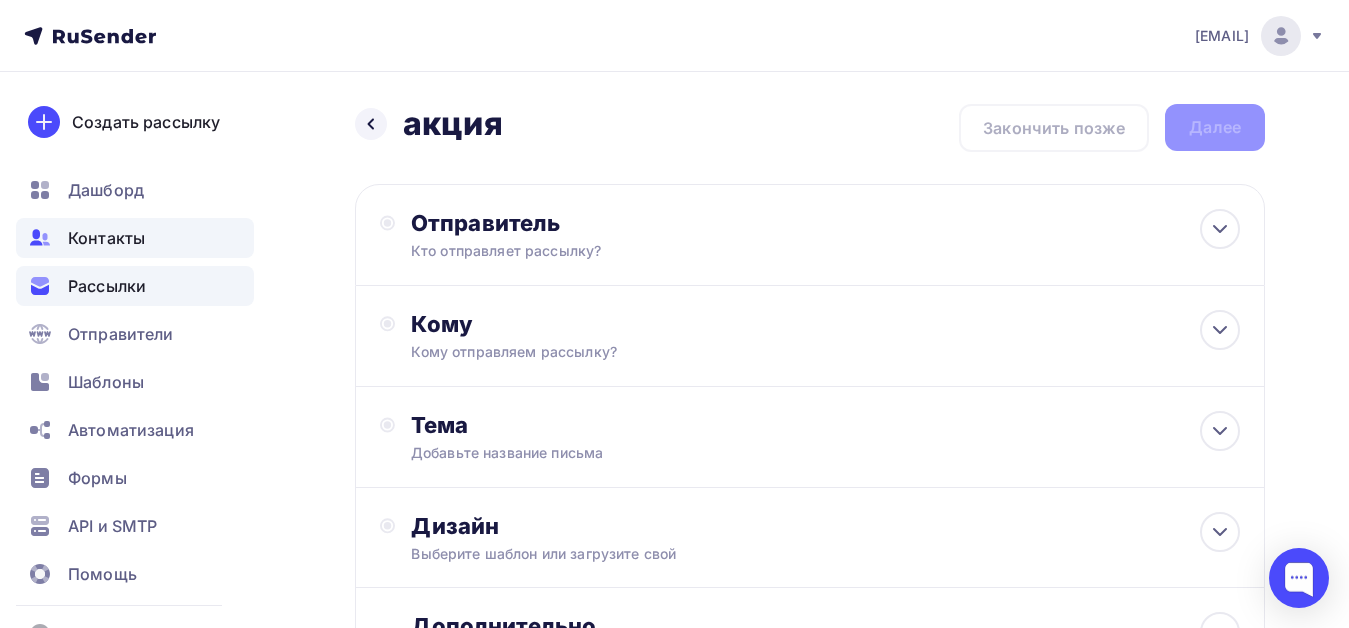 click on "Контакты" at bounding box center (106, 238) 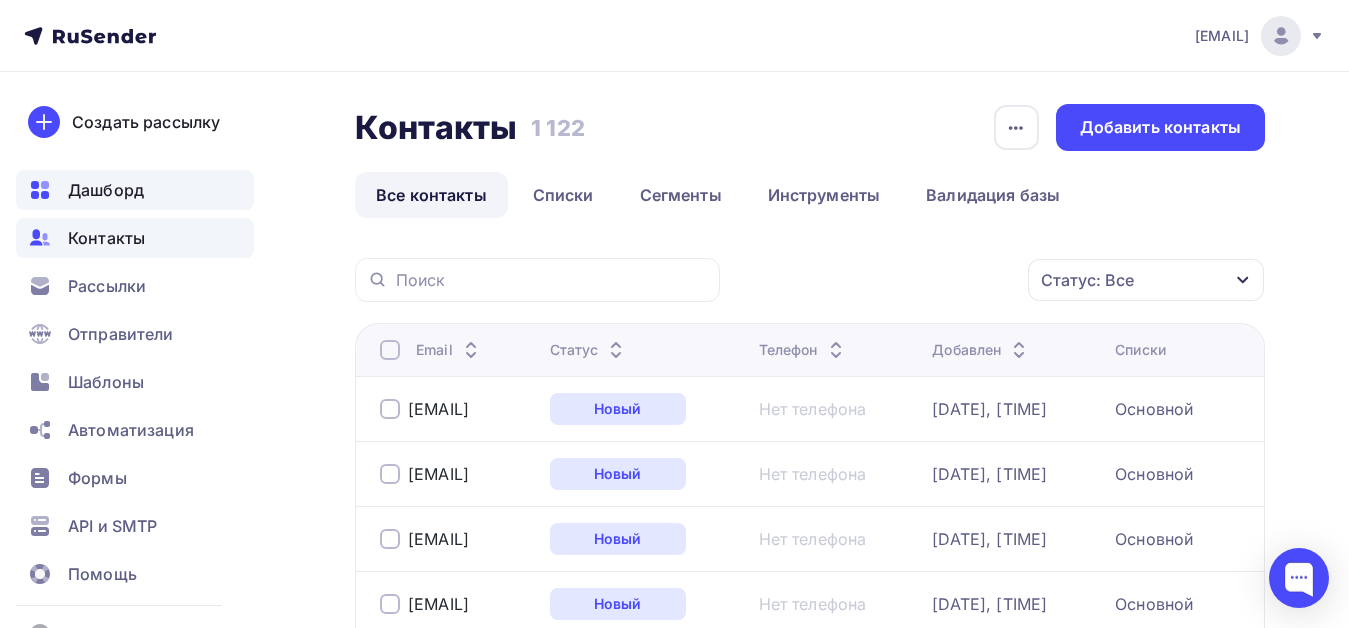 click on "Дашборд" at bounding box center [106, 190] 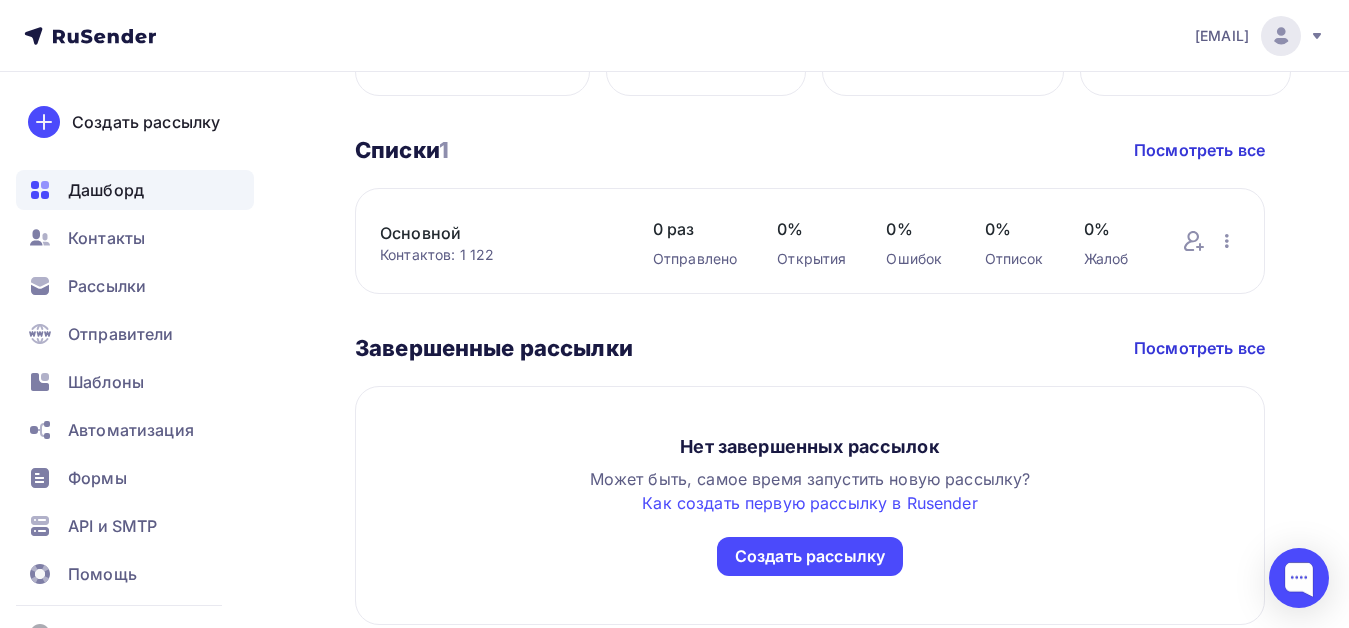 scroll, scrollTop: 946, scrollLeft: 0, axis: vertical 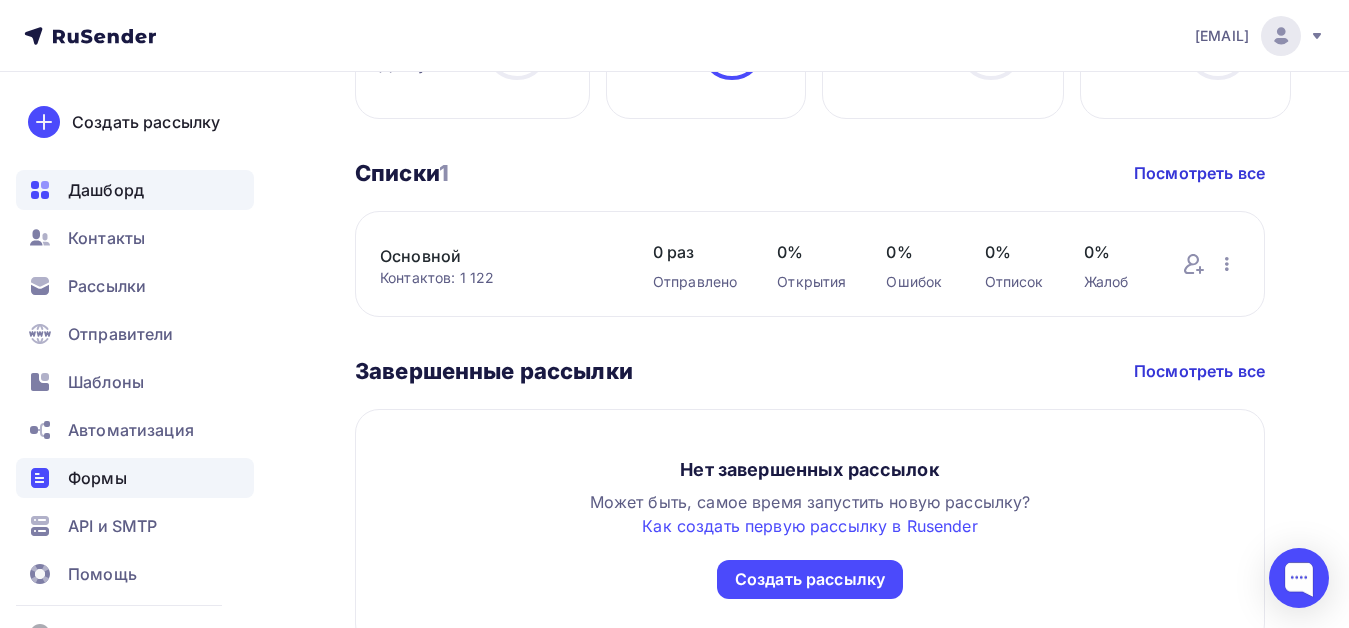 click on "Формы" at bounding box center (97, 478) 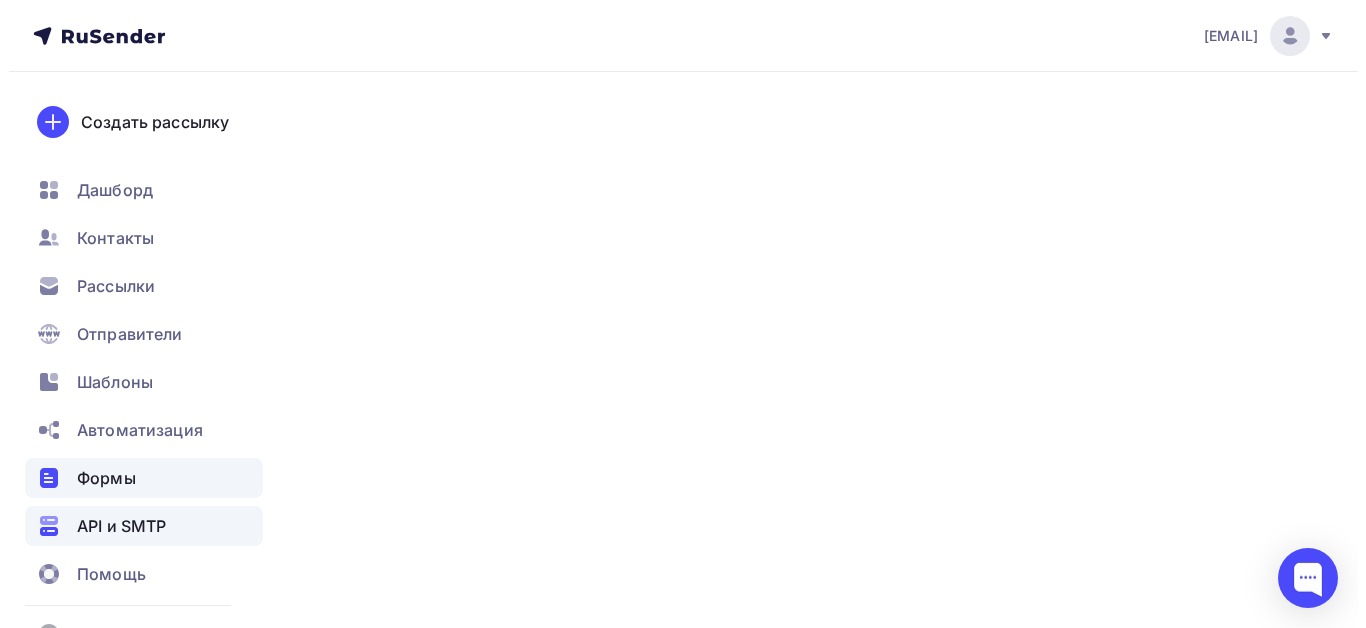 scroll, scrollTop: 0, scrollLeft: 0, axis: both 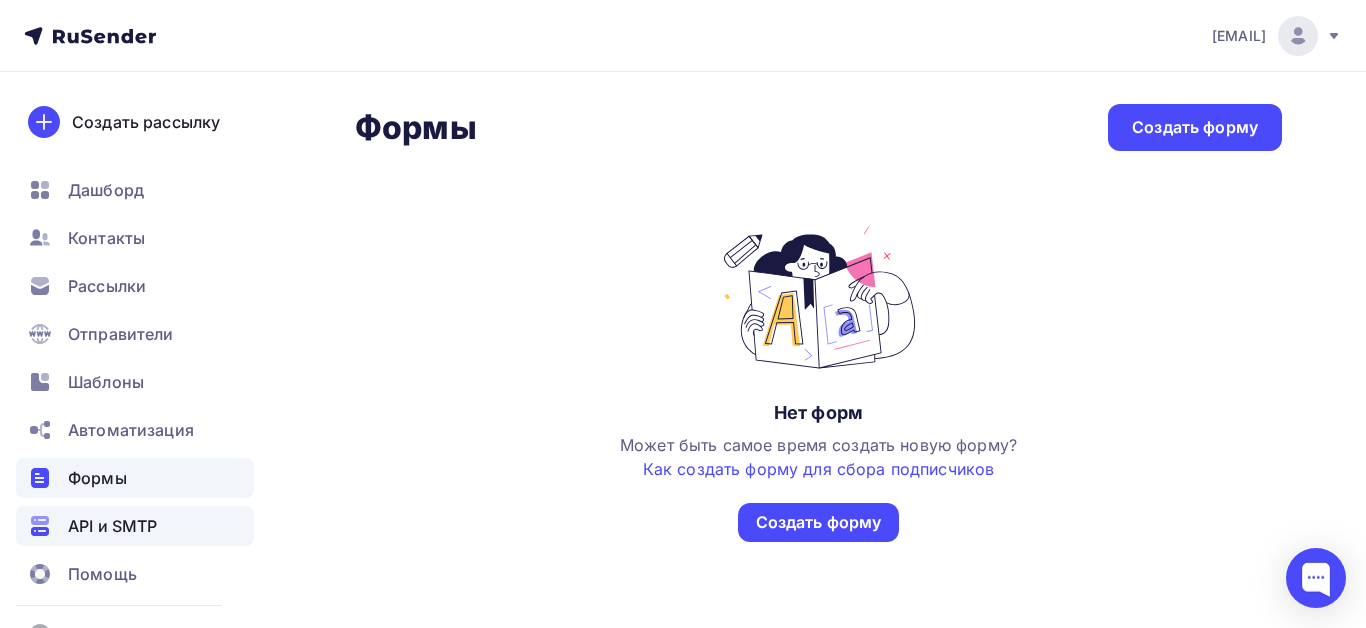 click on "API и SMTP" at bounding box center (112, 526) 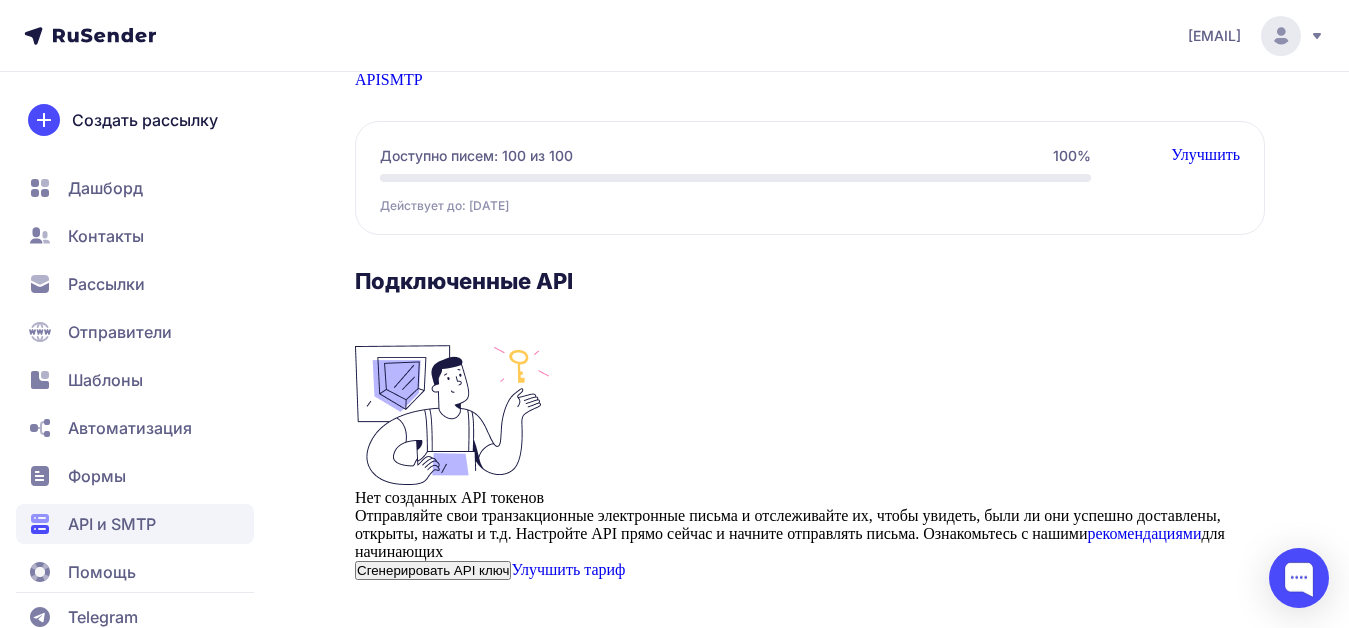 scroll, scrollTop: 316, scrollLeft: 0, axis: vertical 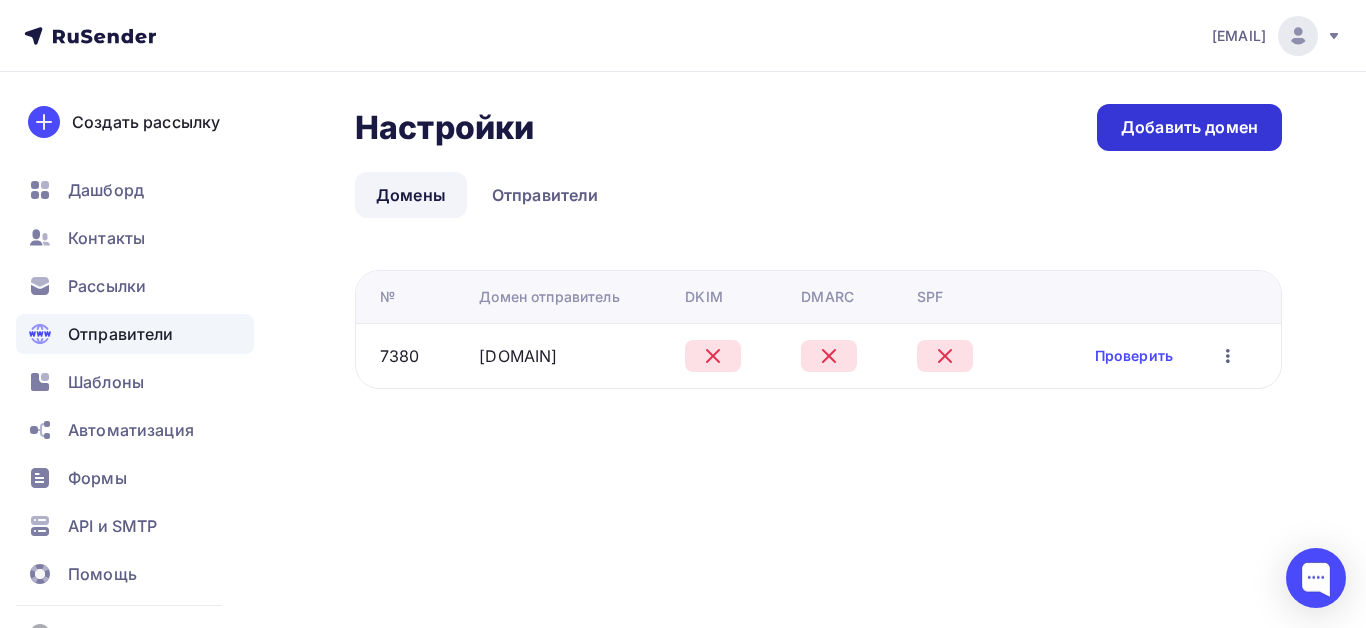 click on "Добавить домен" at bounding box center (1189, 127) 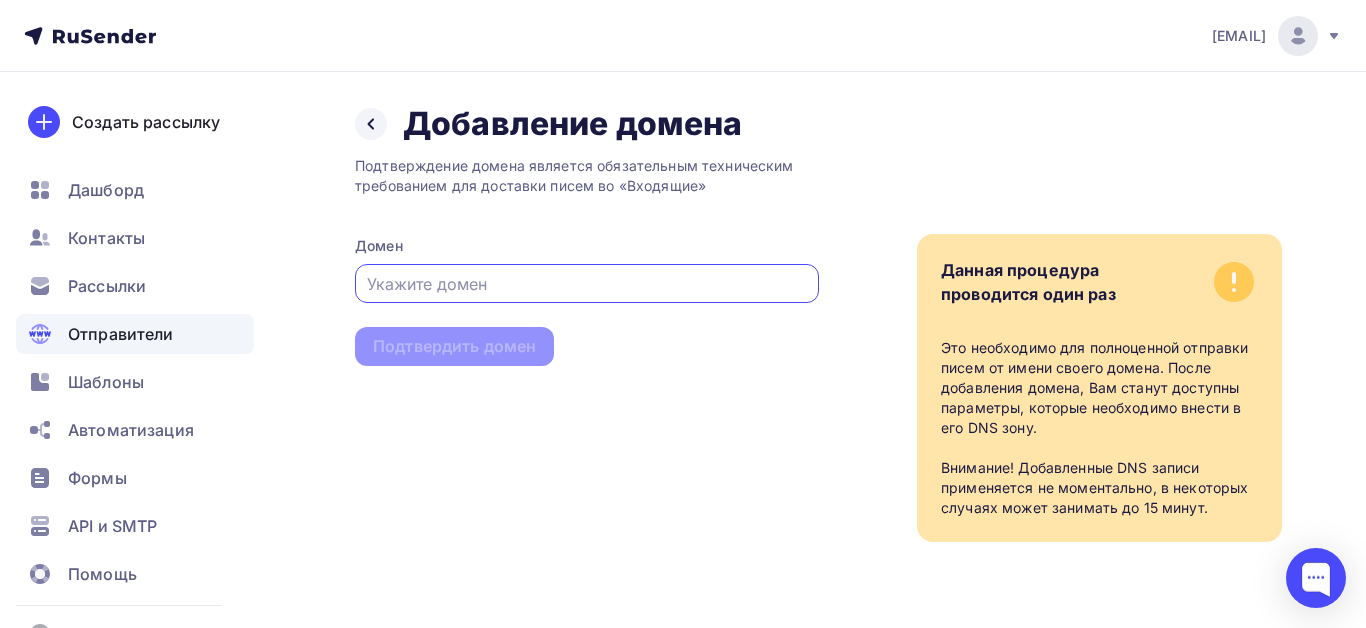 click at bounding box center [587, 284] 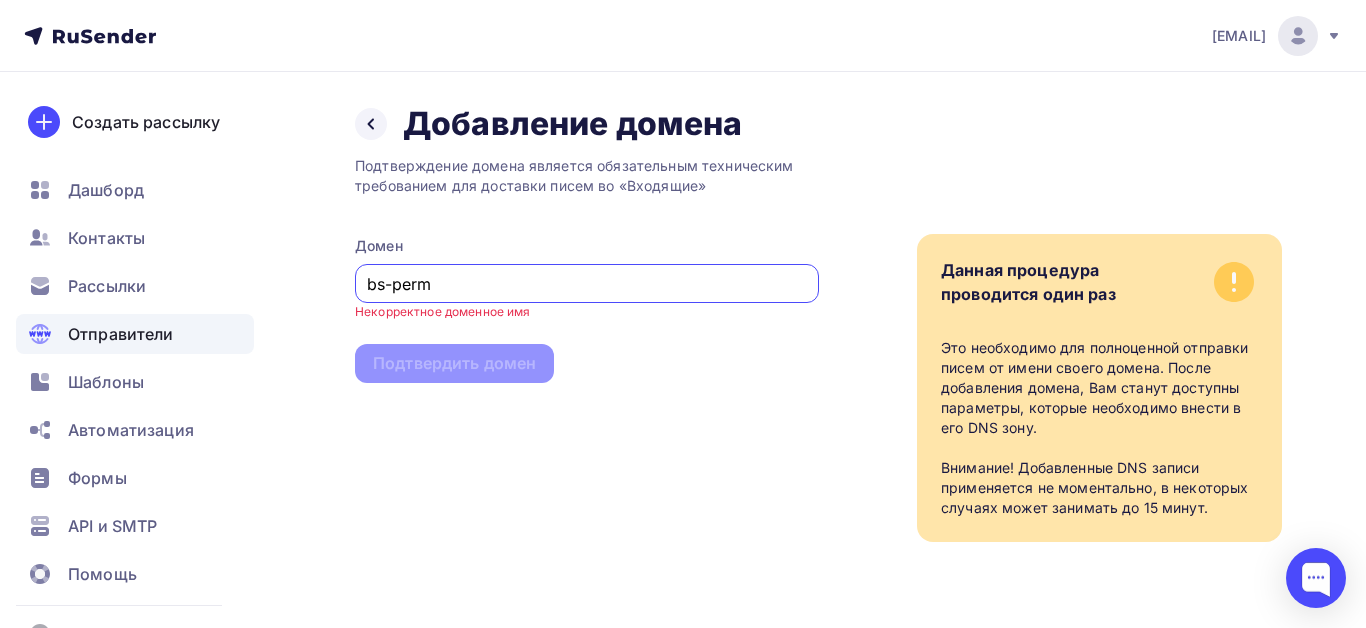 type on "bs-perm" 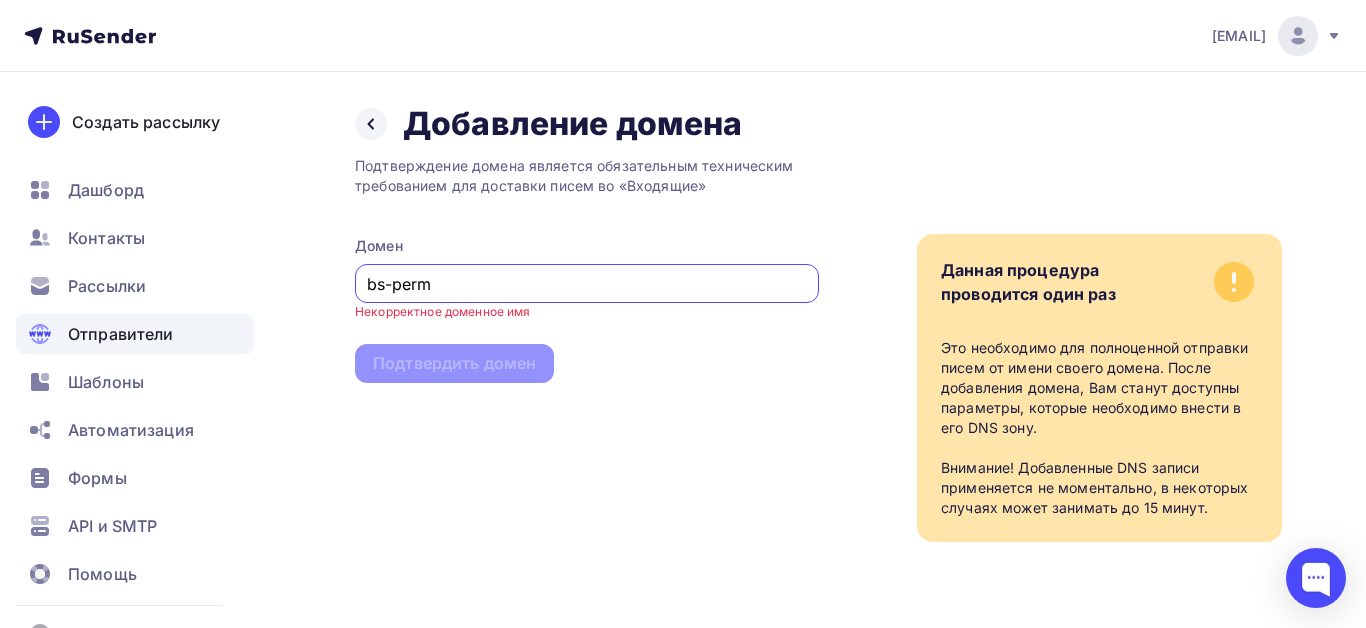click on "Подтверждение домена является обязательным техническим требованием
для доставки писем во «Входящие»
Домен    bs-perm         Некорректное доменное имя     Подтвердить домен" at bounding box center [587, 343] 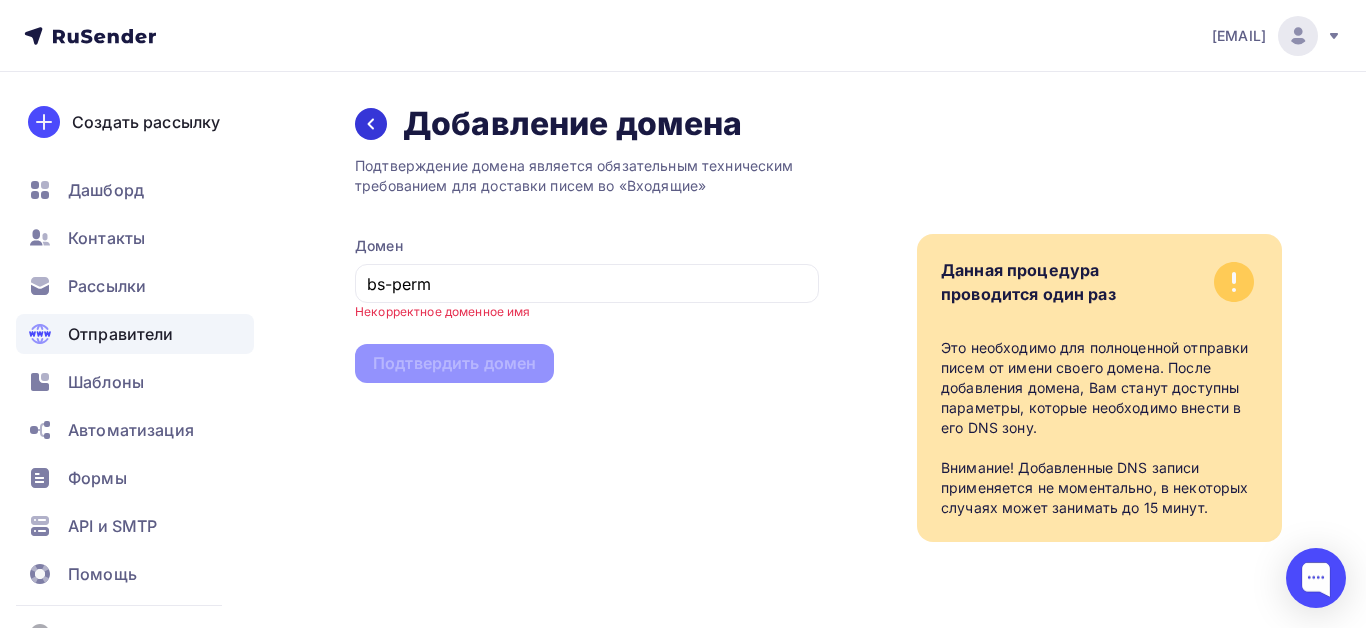 click at bounding box center (371, 124) 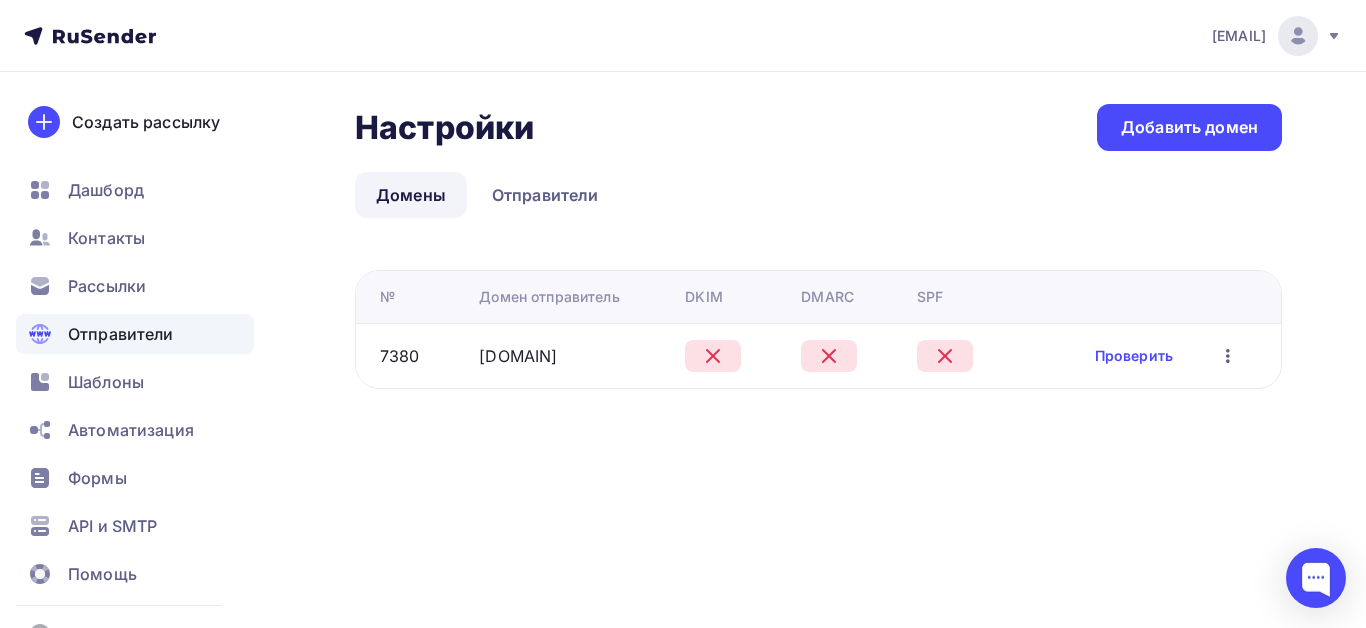 click on "barservis@mail.ru             Аккаунт         Тарифы       Выйти
Создать рассылку
Дашборд
Контакты
Рассылки
Отправители
Шаблоны
Автоматизация
Формы
API и SMTP
Помощь
Telegram
Аккаунт         Тарифы                   Помощь       Выйти     Настройки   Настройки
Добавить домен
Домены   Отправители
Домены
Отправители
№" at bounding box center (683, 314) 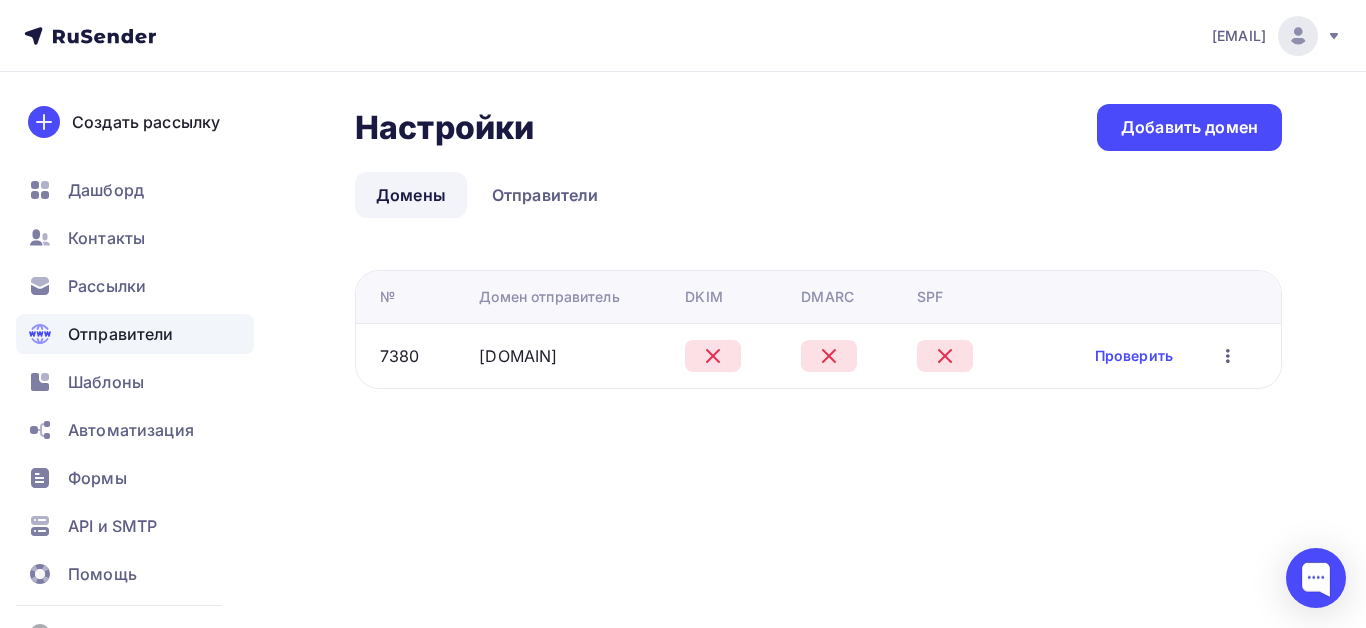 click on "bs-perm.ru" at bounding box center (421, 356) 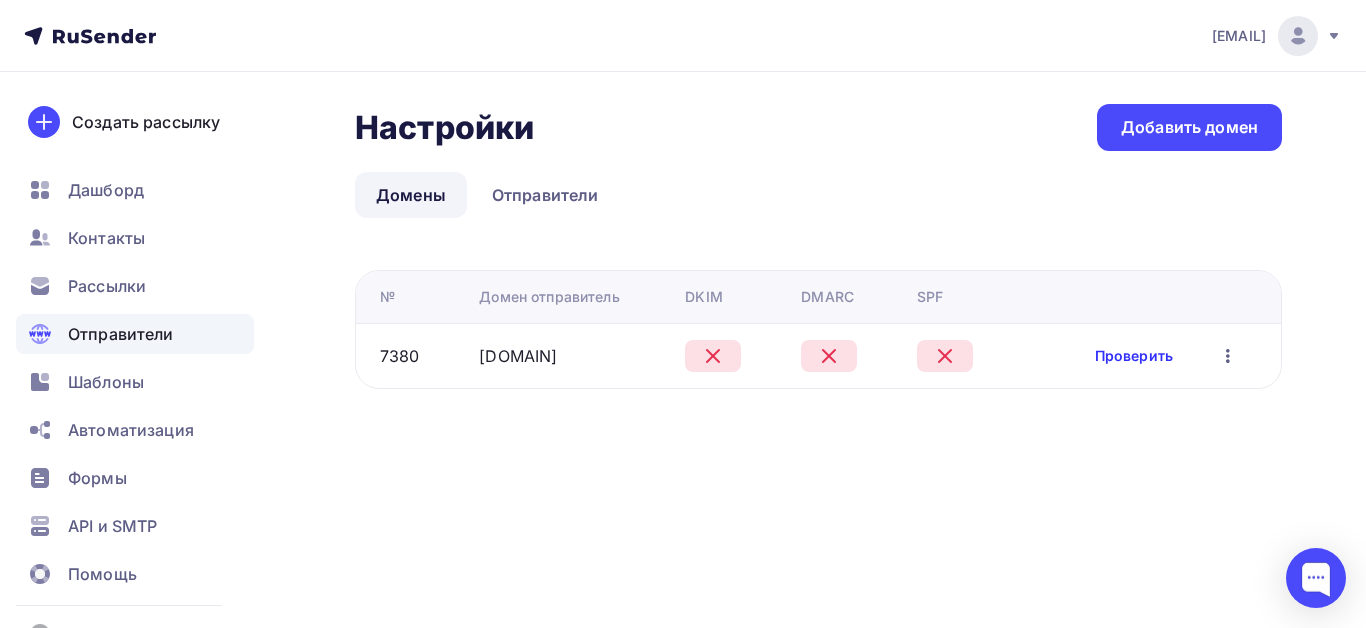 click on "Проверить" at bounding box center [1134, 356] 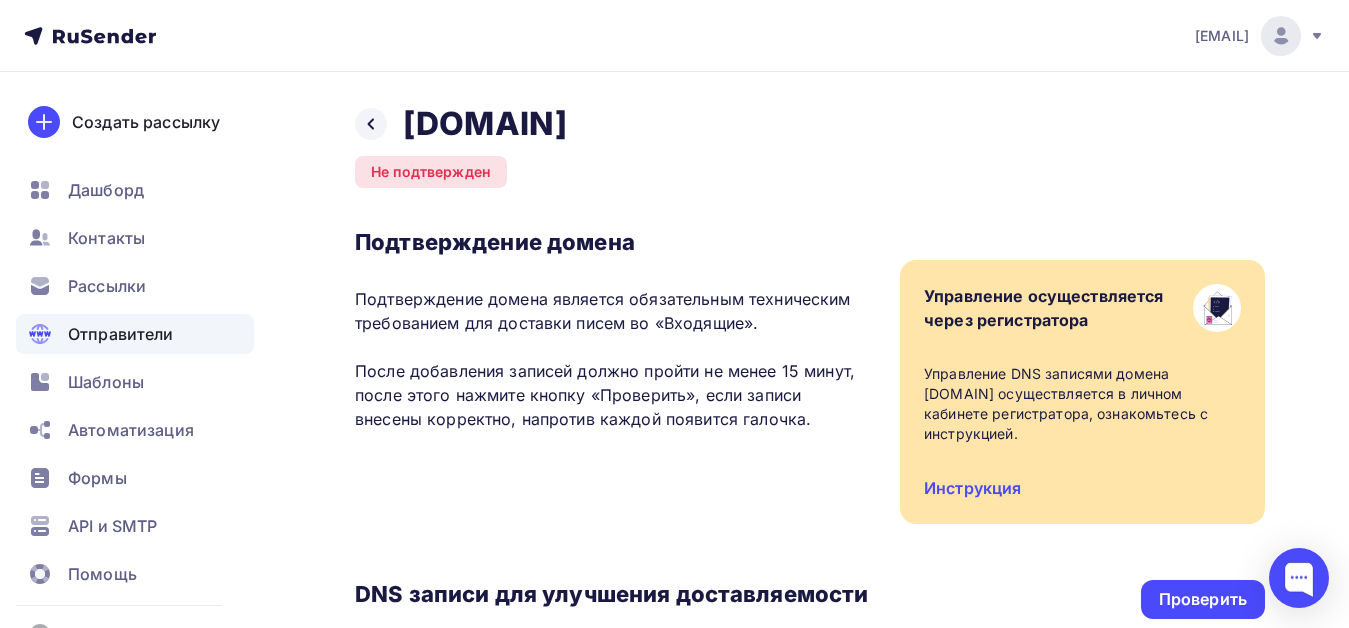 scroll, scrollTop: 100, scrollLeft: 0, axis: vertical 